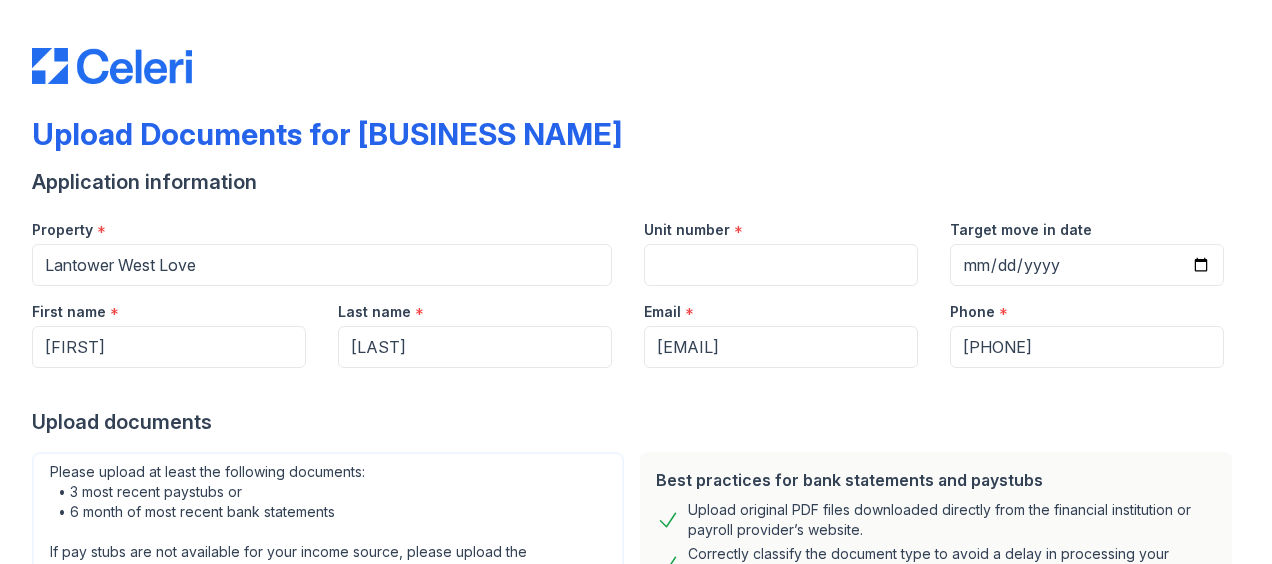 scroll, scrollTop: 0, scrollLeft: 0, axis: both 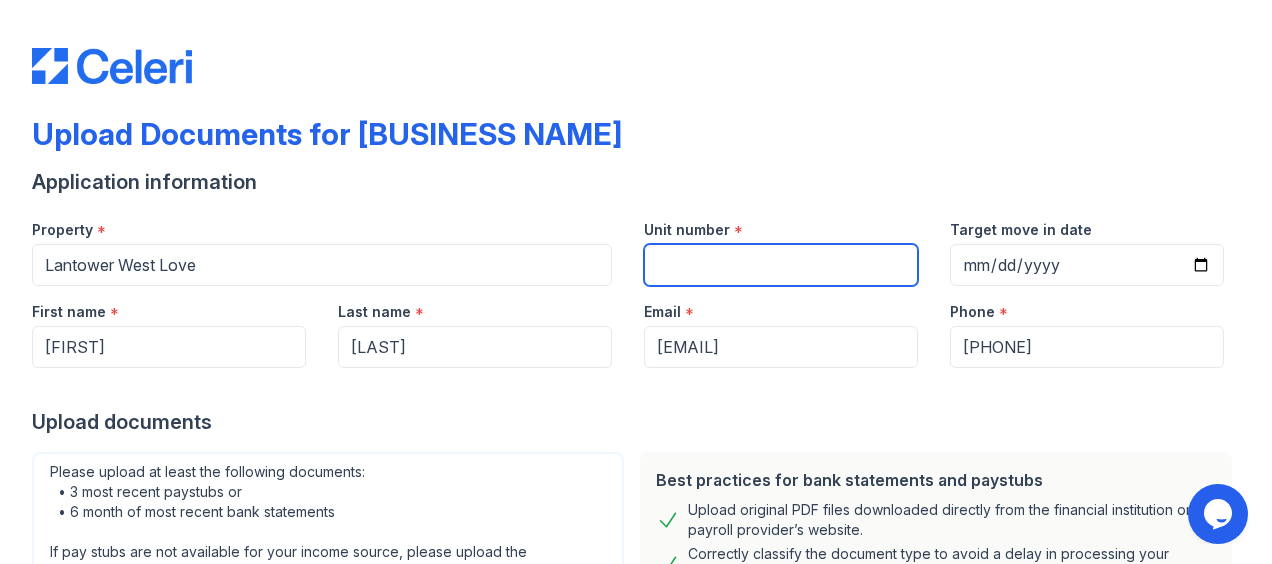 click on "Unit number" at bounding box center (781, 265) 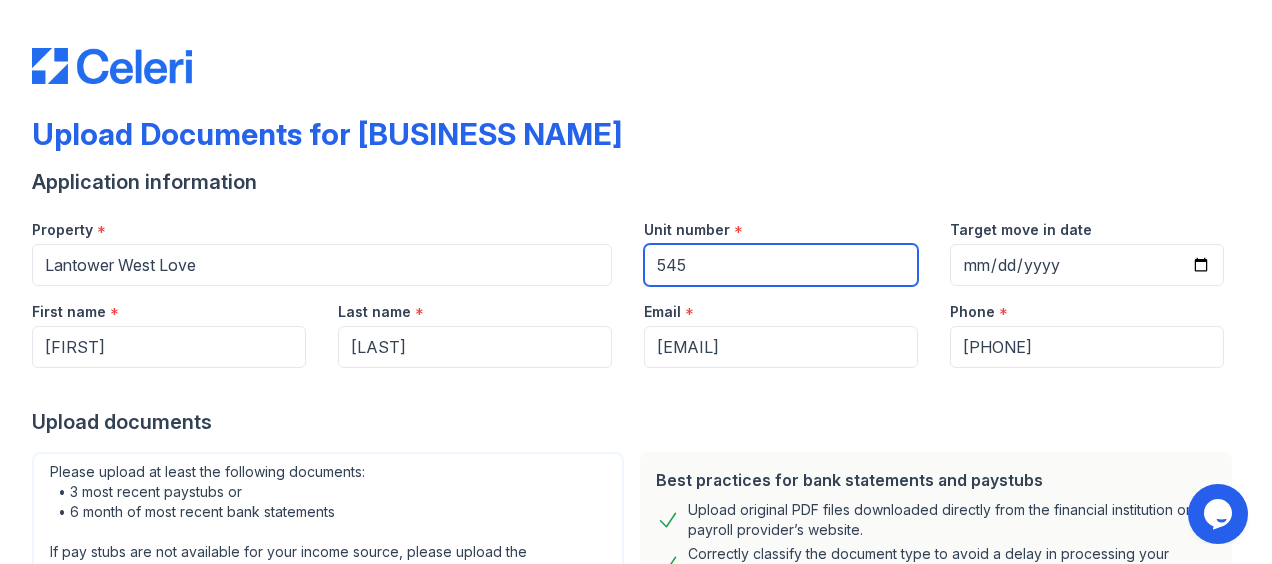type on "545" 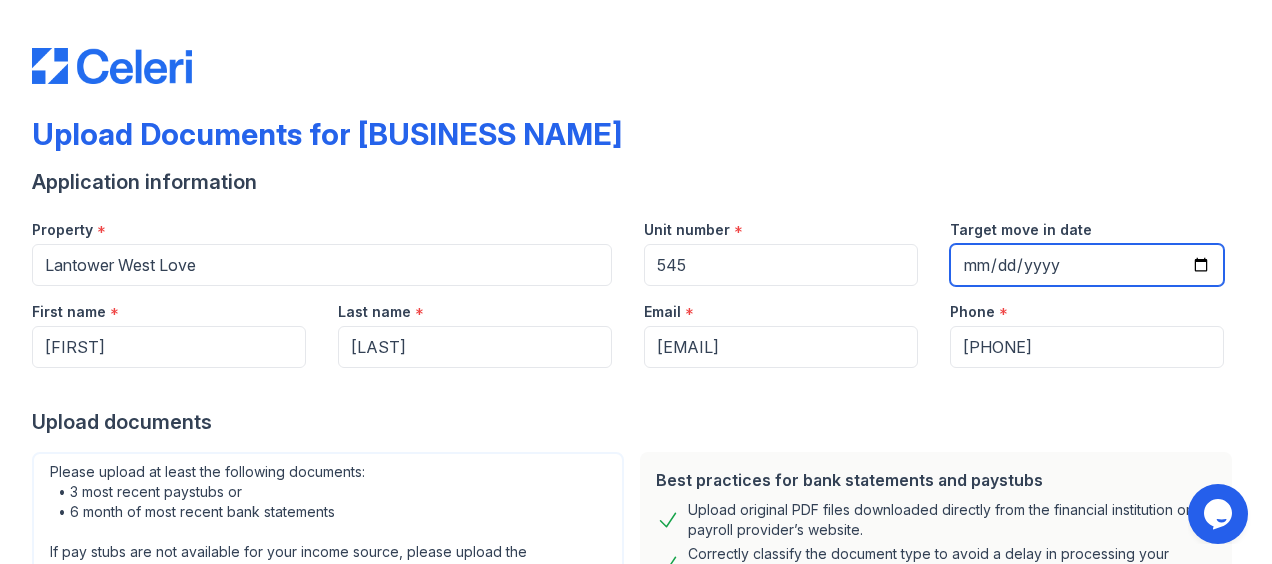click on "Target move in date" at bounding box center (1087, 265) 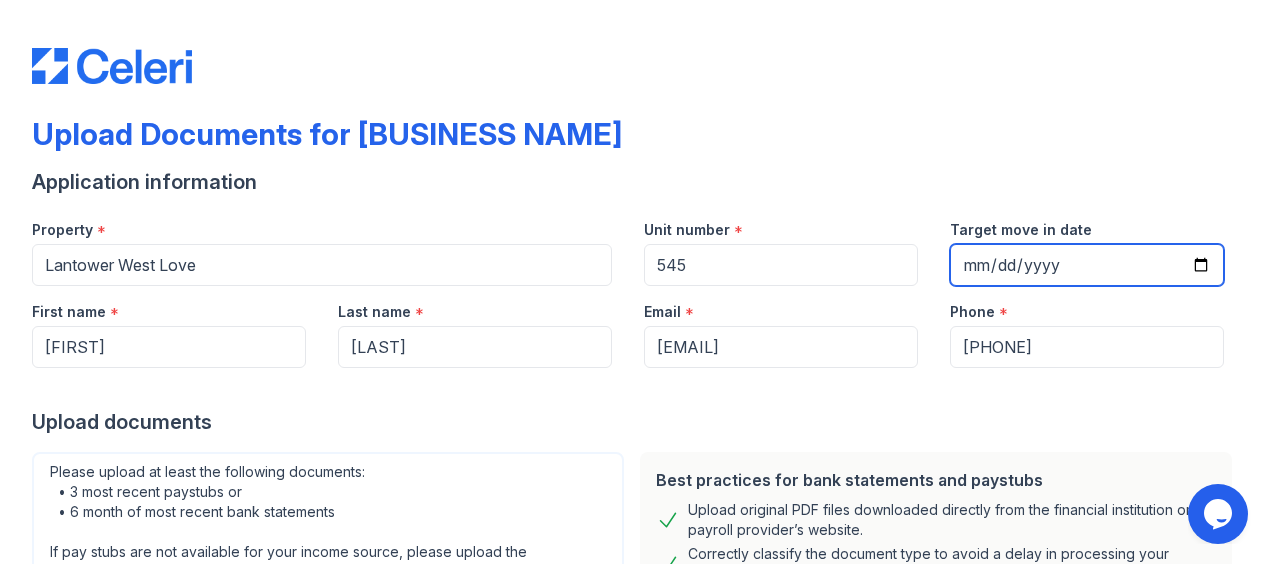type on "[DATE]" 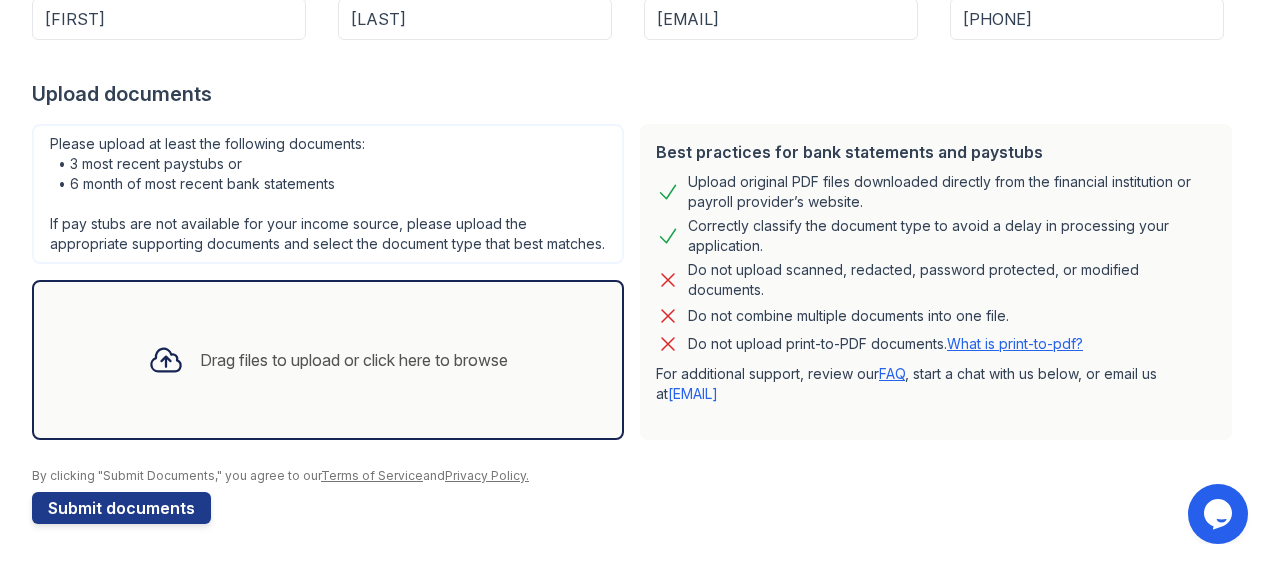 click on "Drag files to upload or click here to browse" at bounding box center (354, 360) 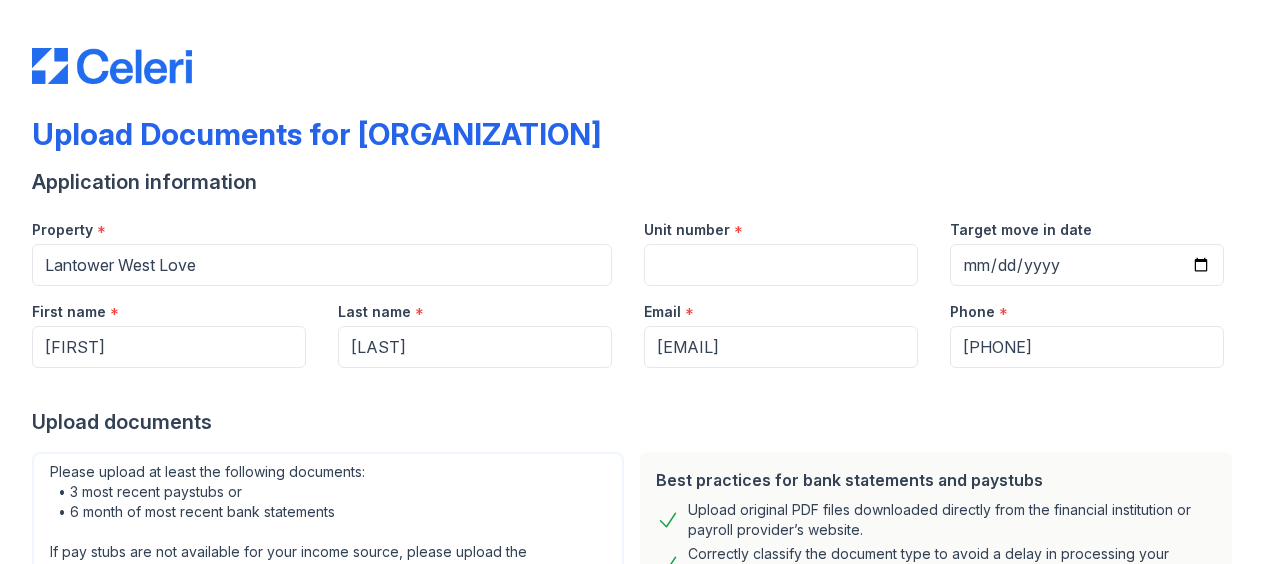 scroll, scrollTop: 0, scrollLeft: 0, axis: both 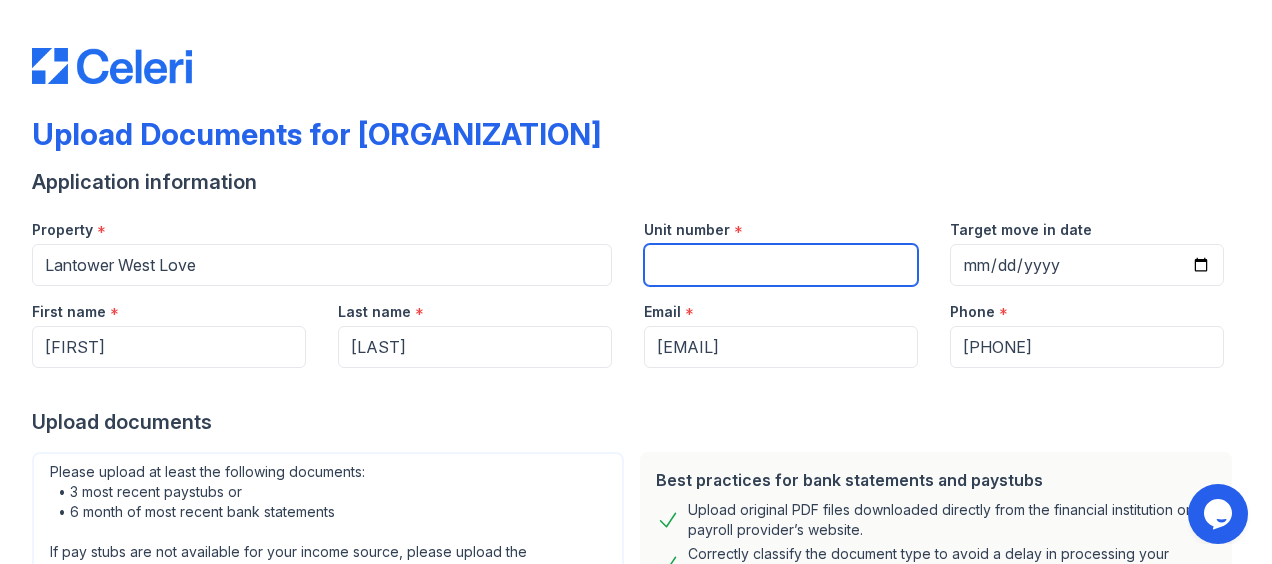 click on "Unit number" at bounding box center [781, 265] 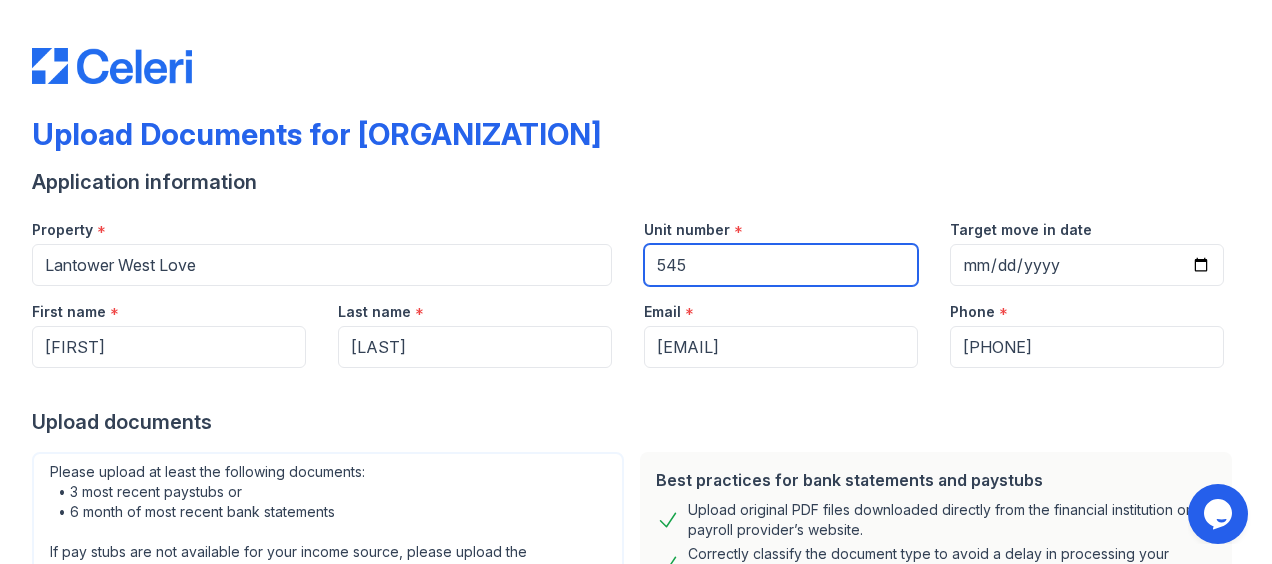 type on "545" 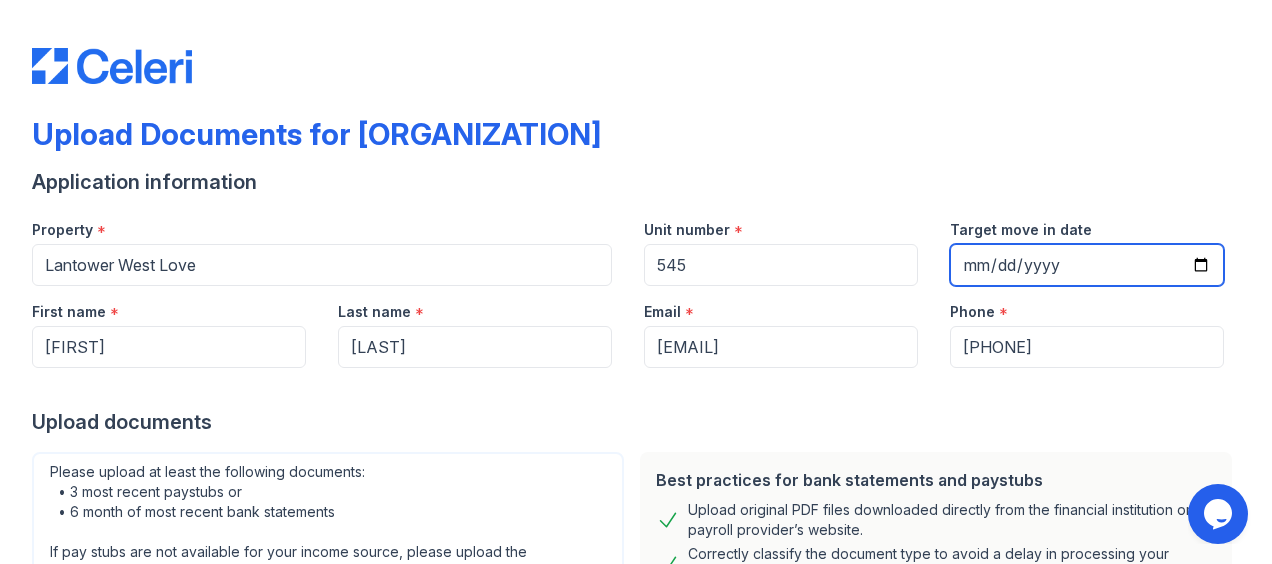 click on "Target move in date" at bounding box center (1087, 265) 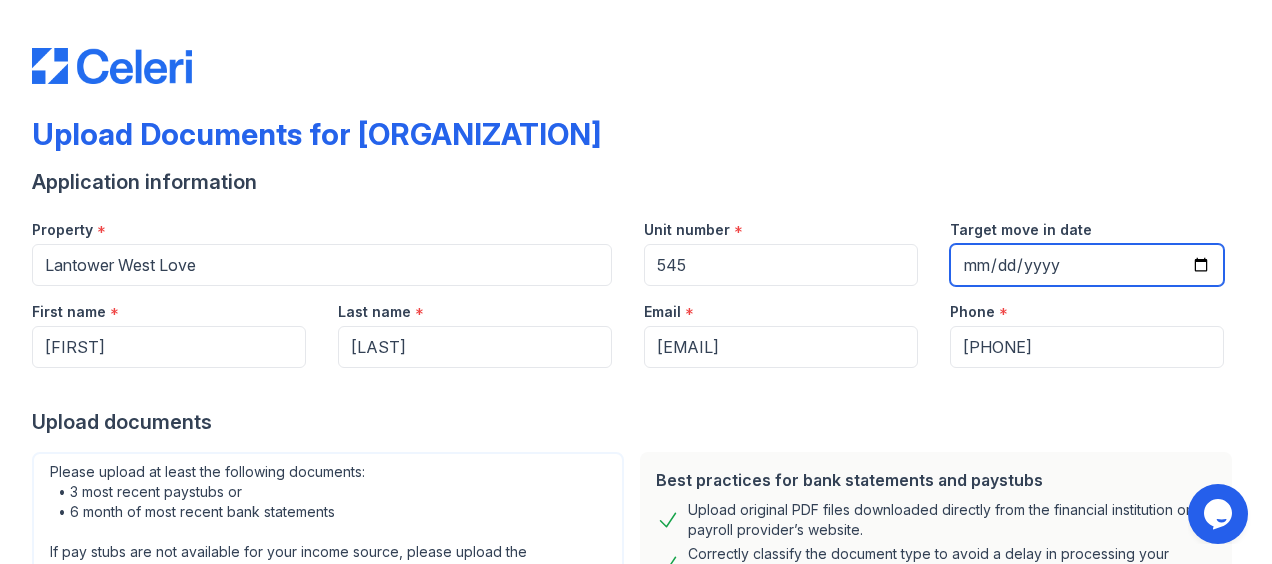 click on "Target move in date" at bounding box center [1087, 265] 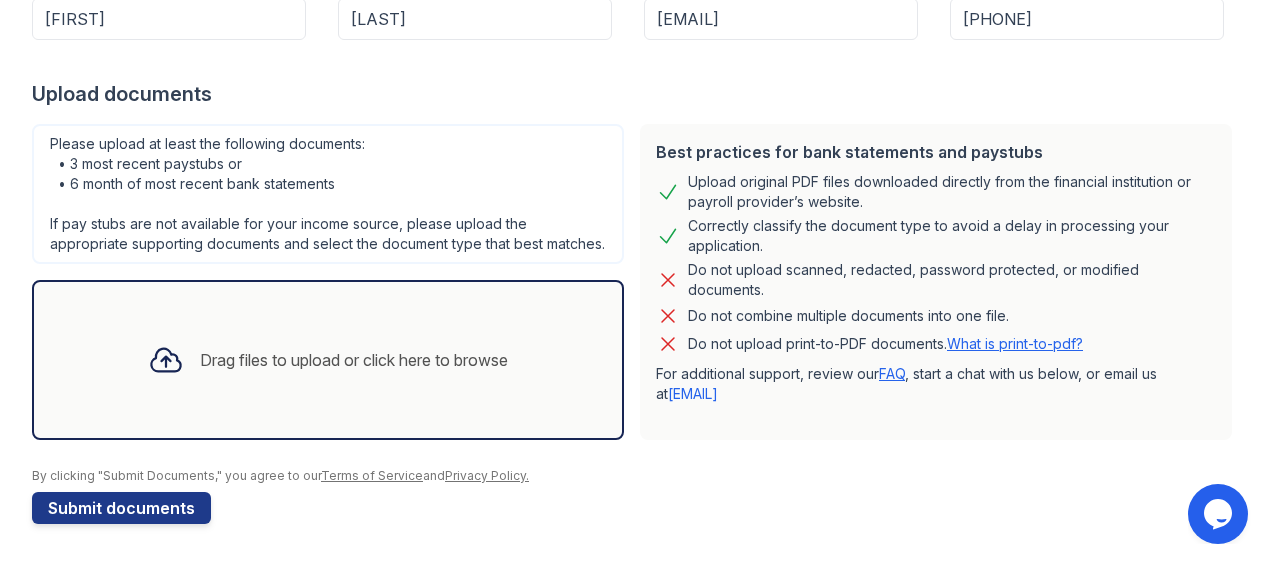 click on "Drag files to upload or click here to browse" at bounding box center (328, 360) 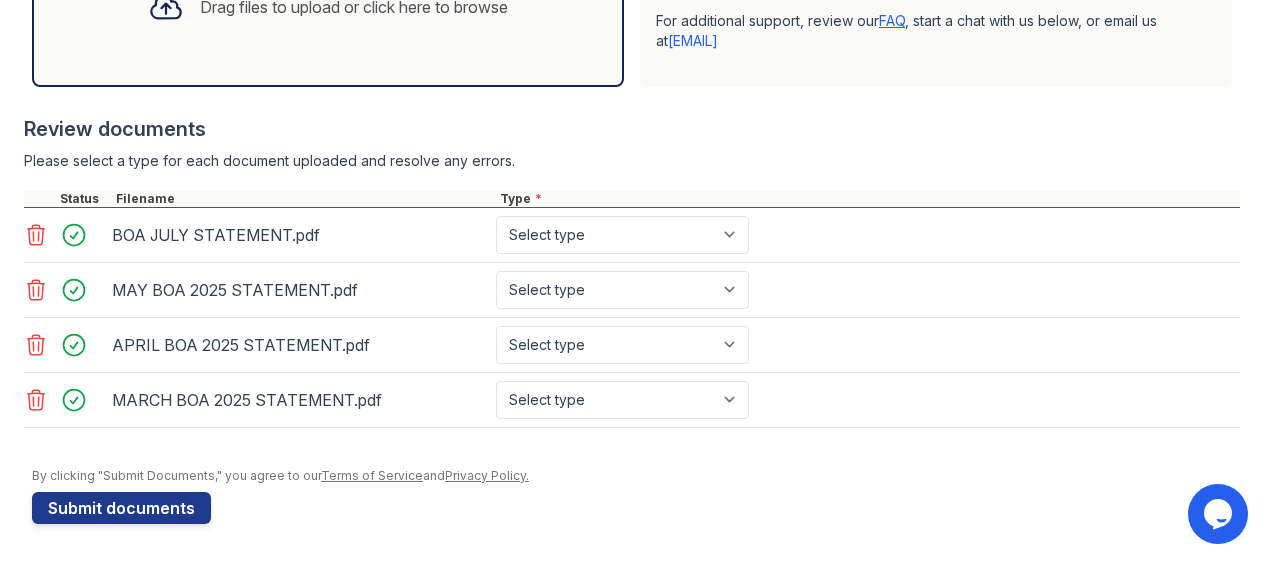 scroll, scrollTop: 695, scrollLeft: 0, axis: vertical 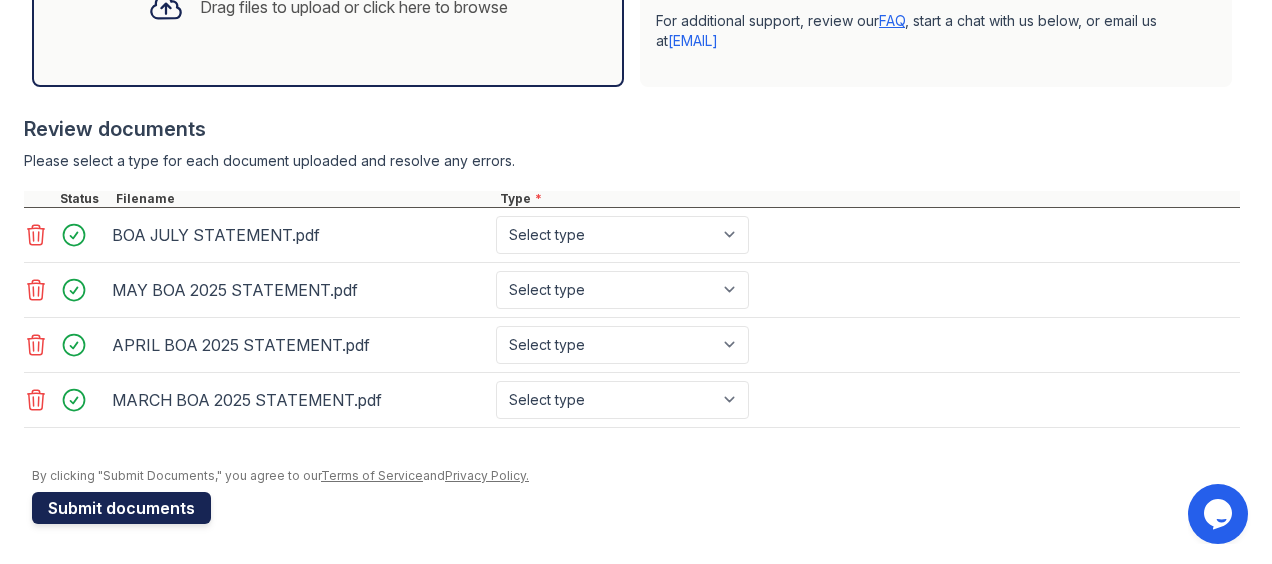 click on "Submit documents" at bounding box center [121, 508] 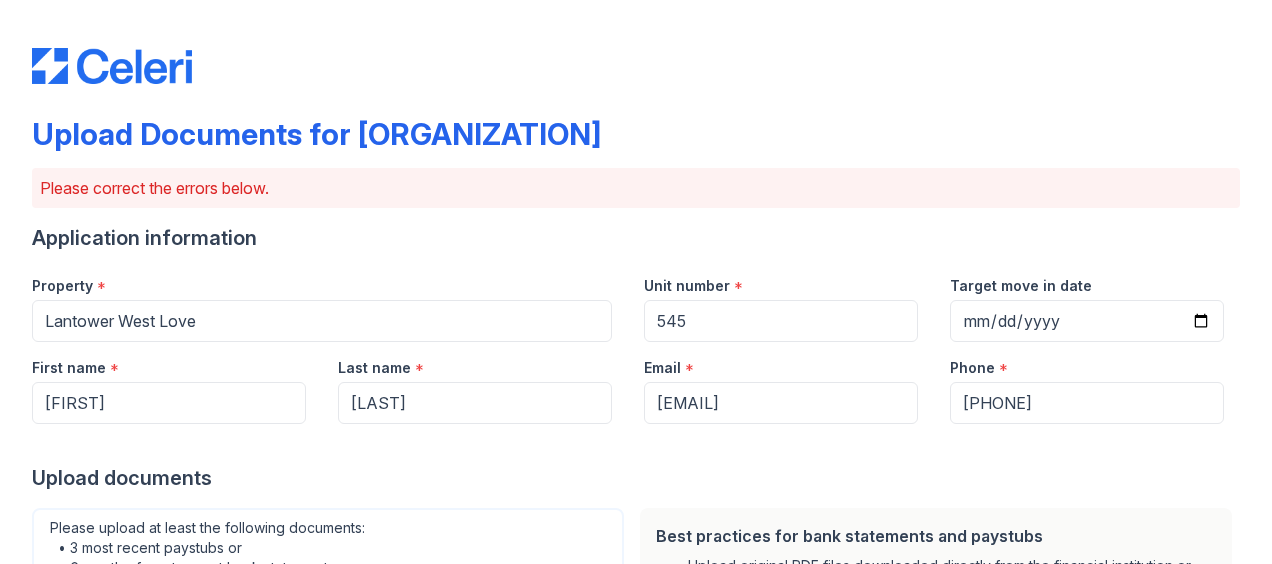 scroll, scrollTop: 493, scrollLeft: 0, axis: vertical 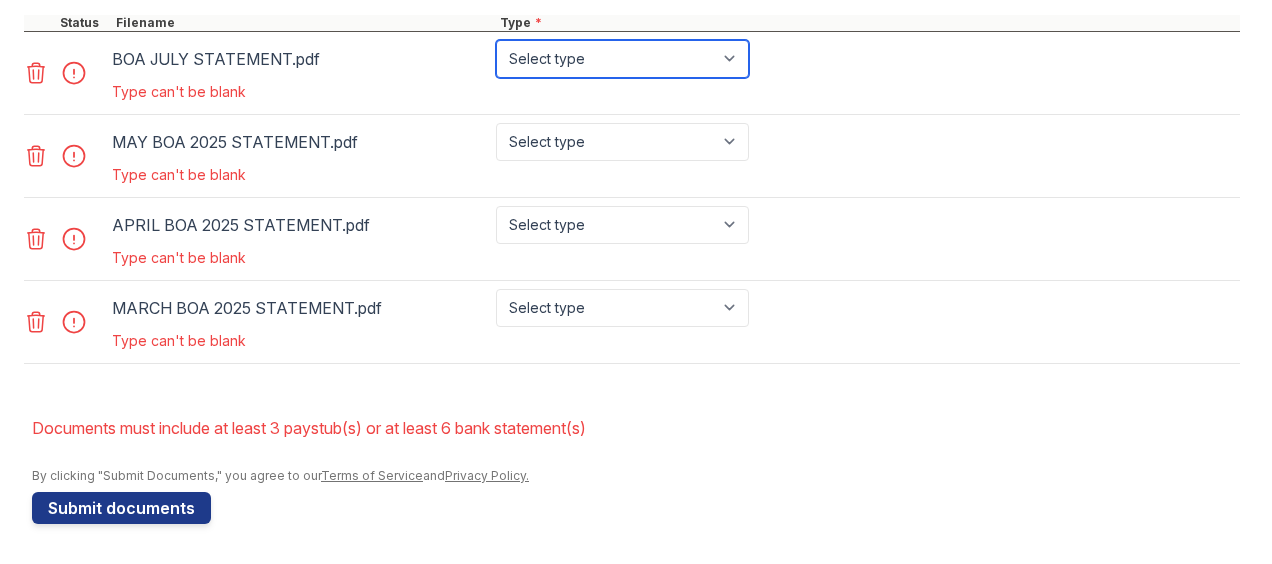 click on "Select type
Paystub
Bank Statement
Offer Letter
Tax Documents
Benefit Award Letter
Investment Account Statement
Other" at bounding box center (622, 59) 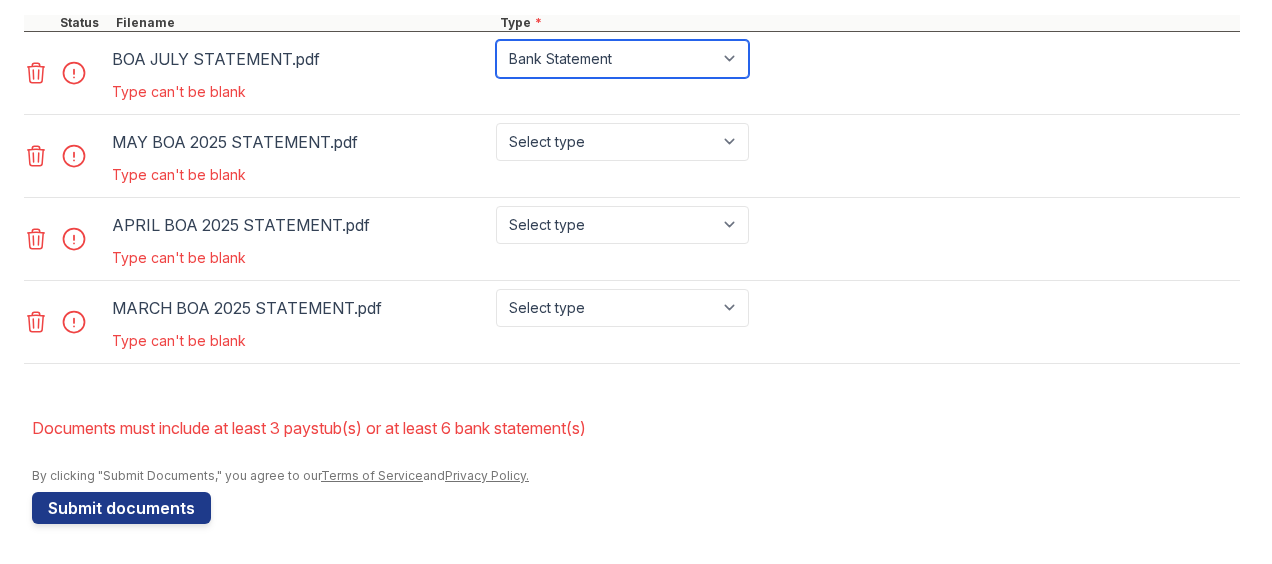 click on "Select type
Paystub
Bank Statement
Offer Letter
Tax Documents
Benefit Award Letter
Investment Account Statement
Other" at bounding box center [622, 59] 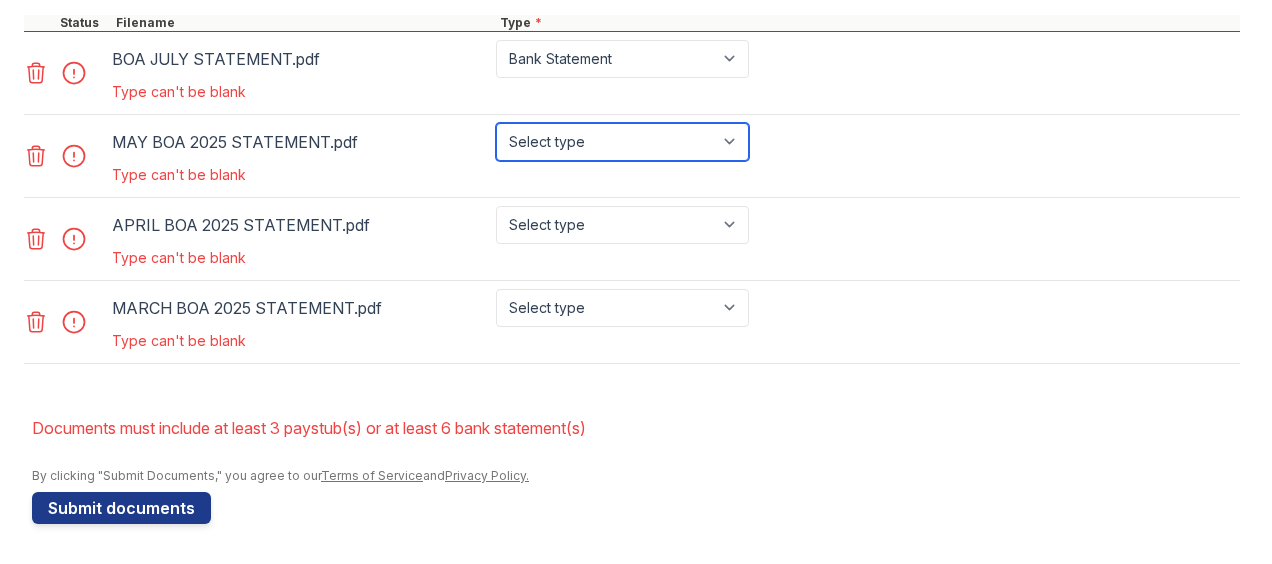 click on "Select type
Paystub
Bank Statement
Offer Letter
Tax Documents
Benefit Award Letter
Investment Account Statement
Other" at bounding box center (622, 142) 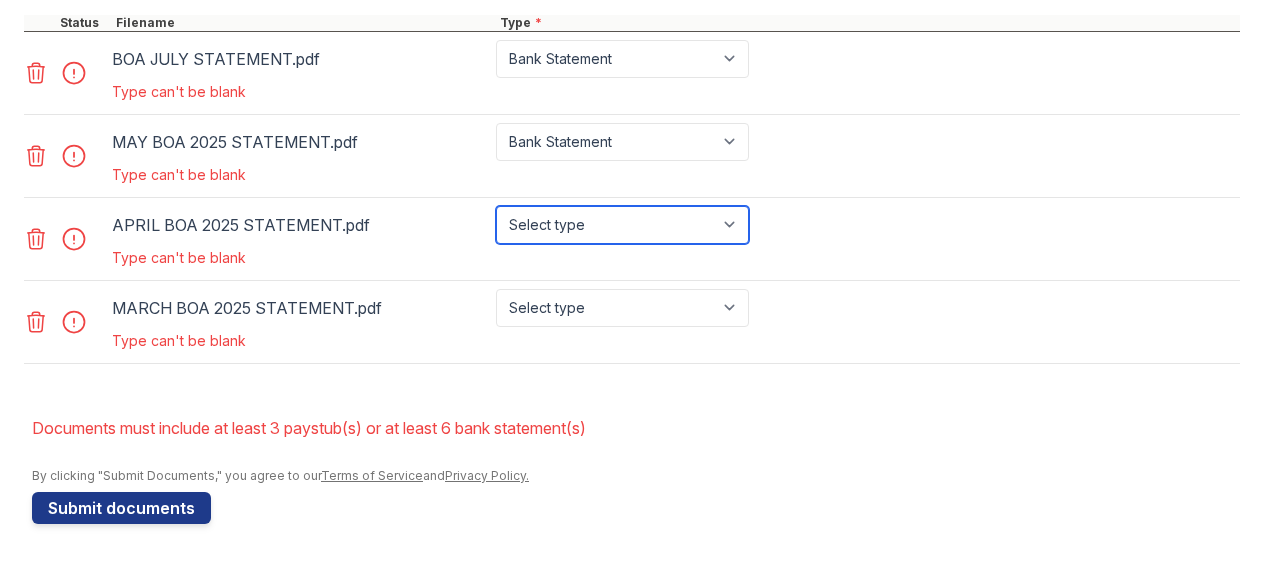 click on "Select type
Paystub
Bank Statement
Offer Letter
Tax Documents
Benefit Award Letter
Investment Account Statement
Other" at bounding box center (622, 225) 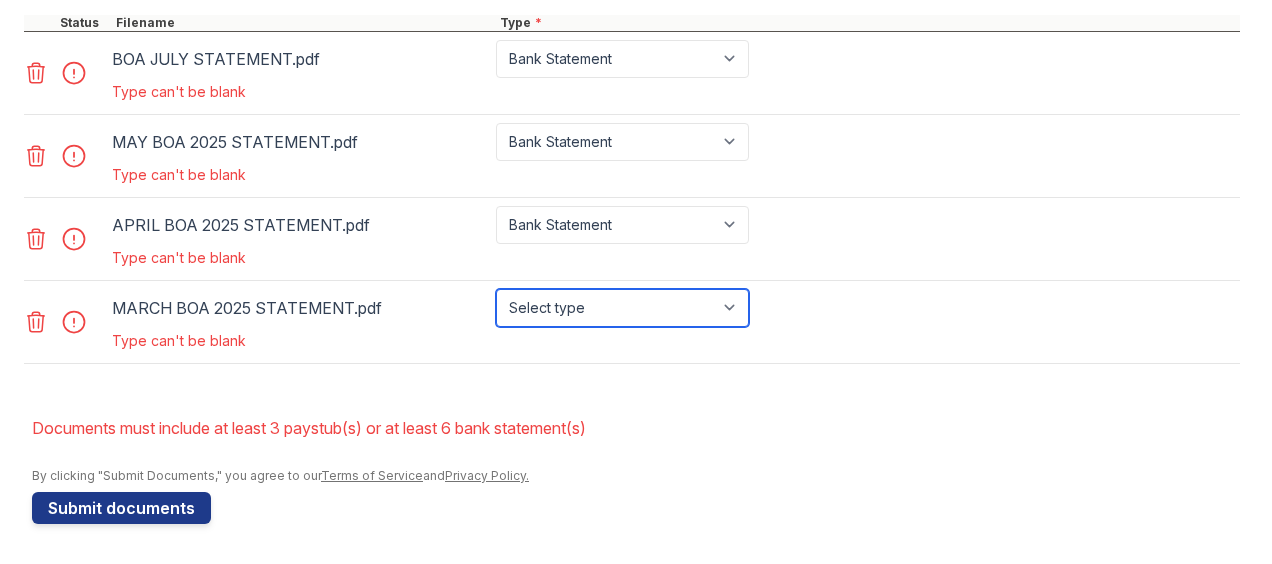 click on "Select type
Paystub
Bank Statement
Offer Letter
Tax Documents
Benefit Award Letter
Investment Account Statement
Other" at bounding box center [622, 308] 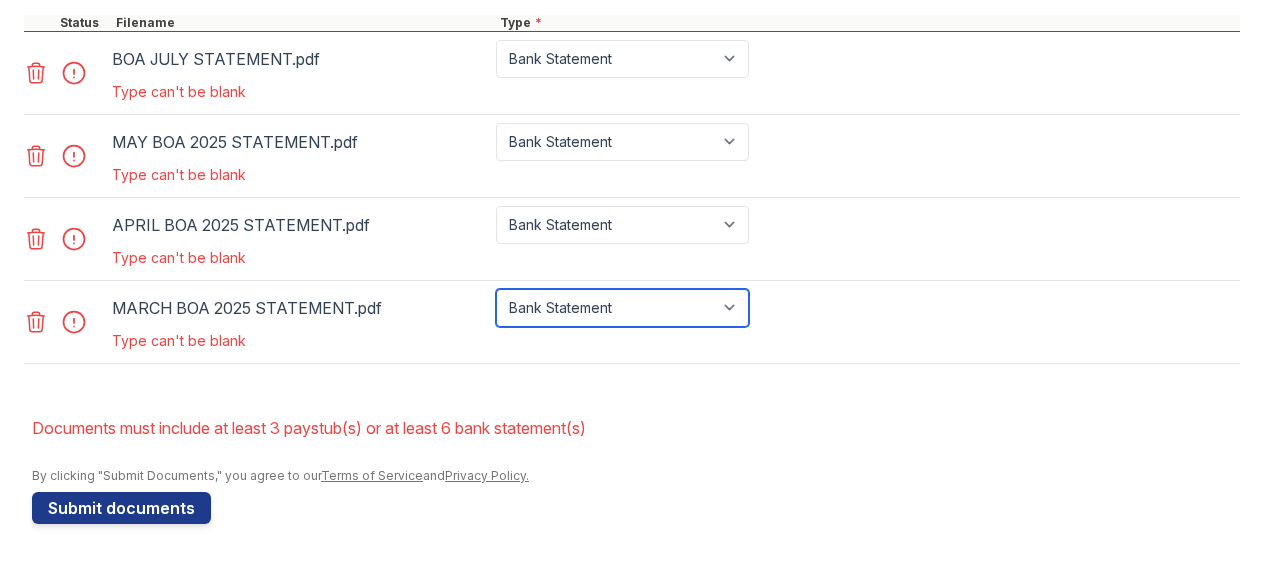 click on "Select type
Paystub
Bank Statement
Offer Letter
Tax Documents
Benefit Award Letter
Investment Account Statement
Other" at bounding box center (622, 308) 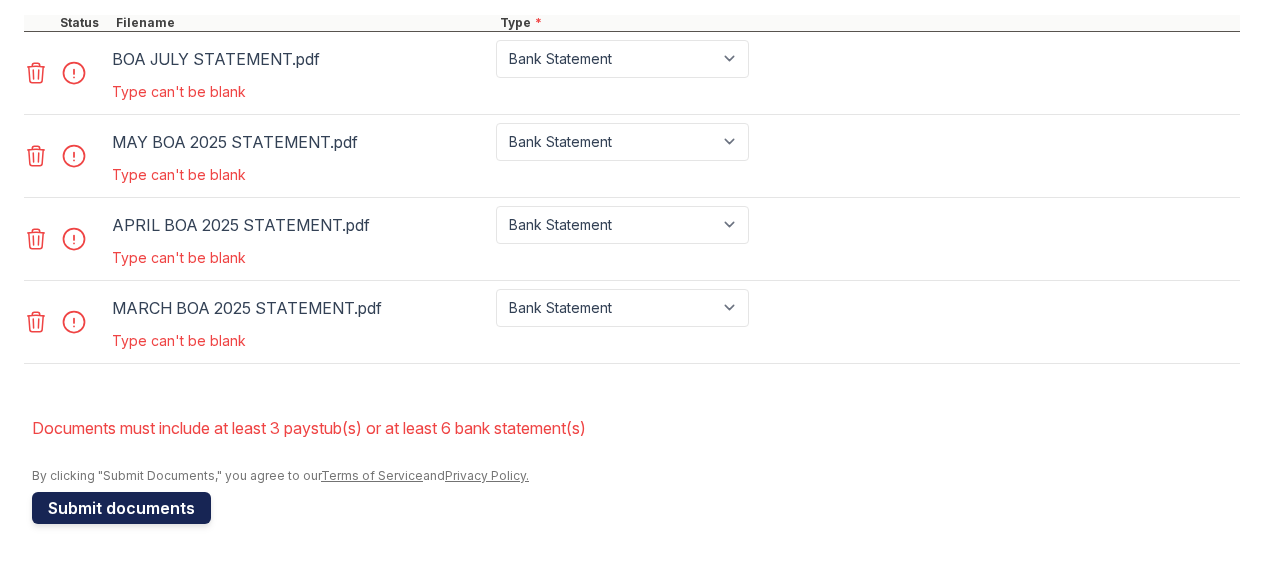 click on "Submit documents" at bounding box center (121, 508) 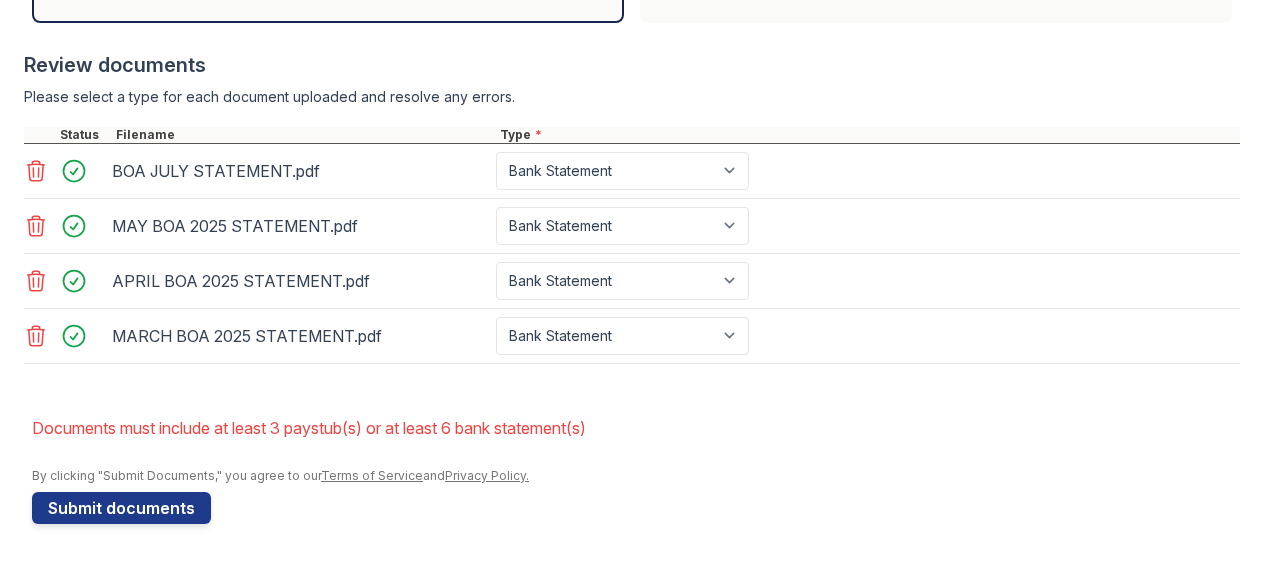 scroll, scrollTop: 322, scrollLeft: 0, axis: vertical 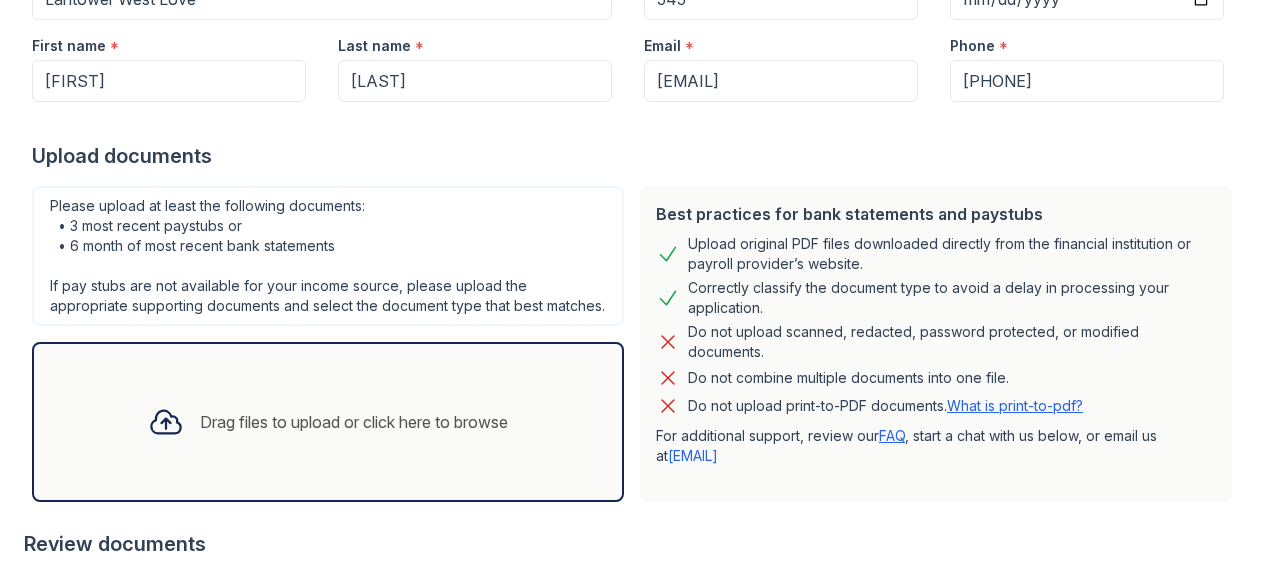 click on "Drag files to upload or click here to browse" at bounding box center (354, 422) 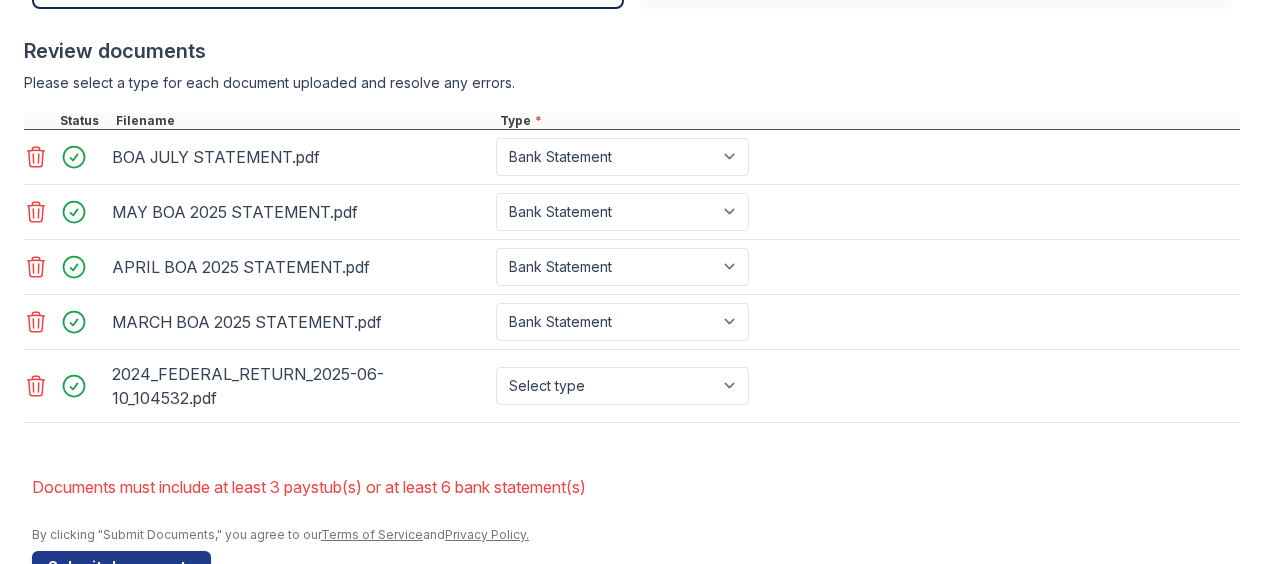 click on "Select type
Paystub
Bank Statement
Offer Letter
Tax Documents
Benefit Award Letter
Investment Account Statement
Other" at bounding box center [624, 386] 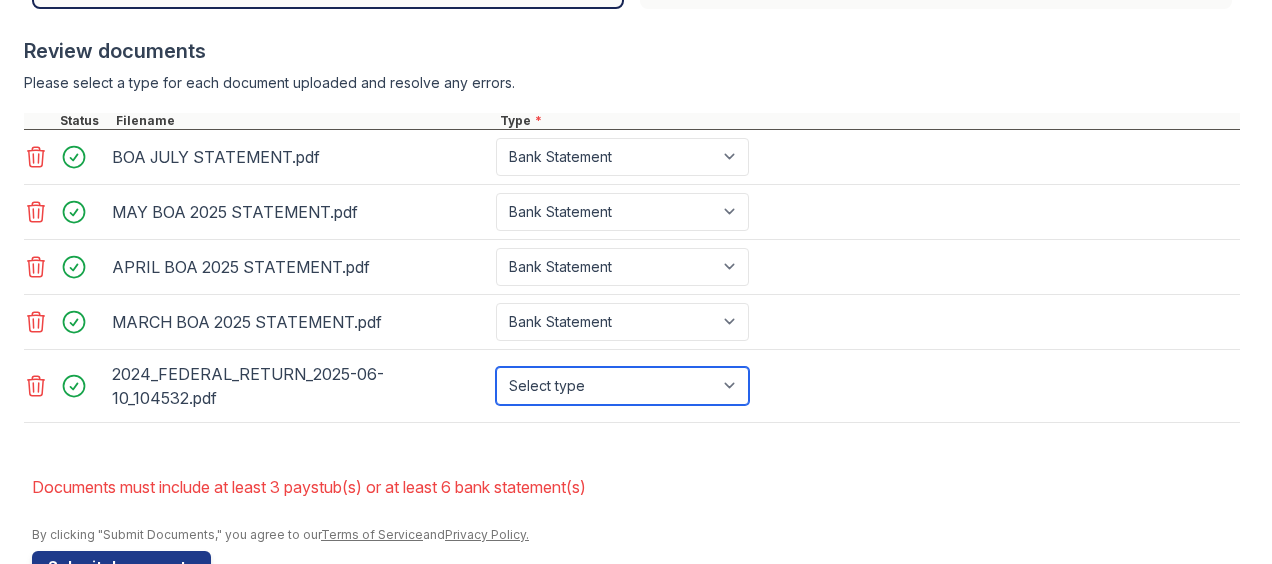 click on "Select type
Paystub
Bank Statement
Offer Letter
Tax Documents
Benefit Award Letter
Investment Account Statement
Other" at bounding box center [622, 386] 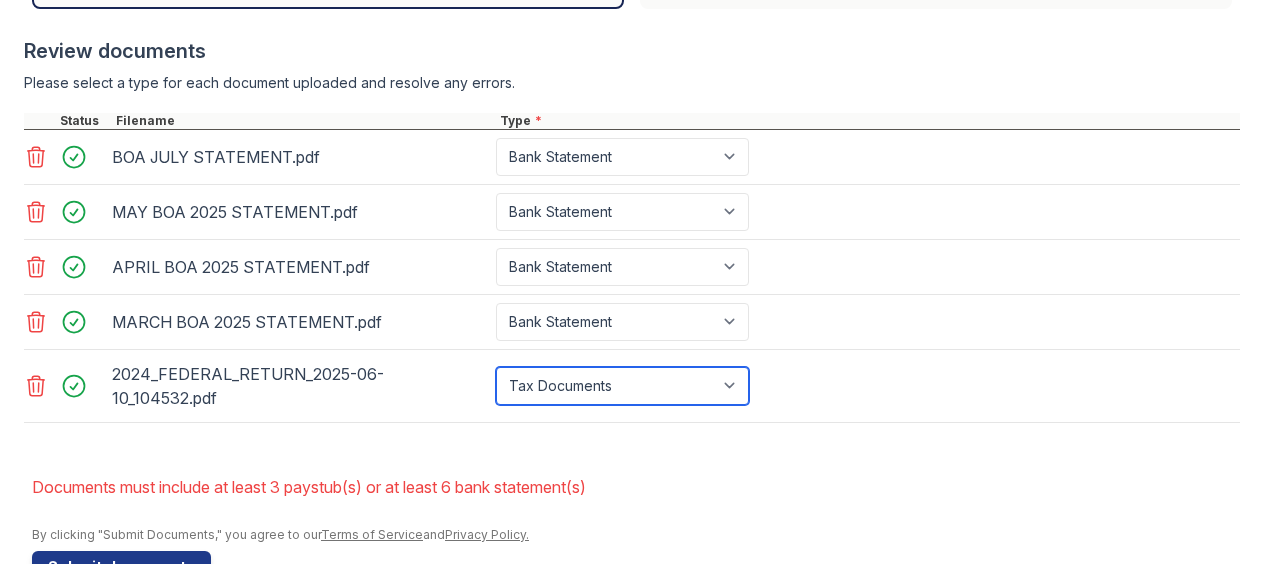click on "Select type
Paystub
Bank Statement
Offer Letter
Tax Documents
Benefit Award Letter
Investment Account Statement
Other" at bounding box center [622, 386] 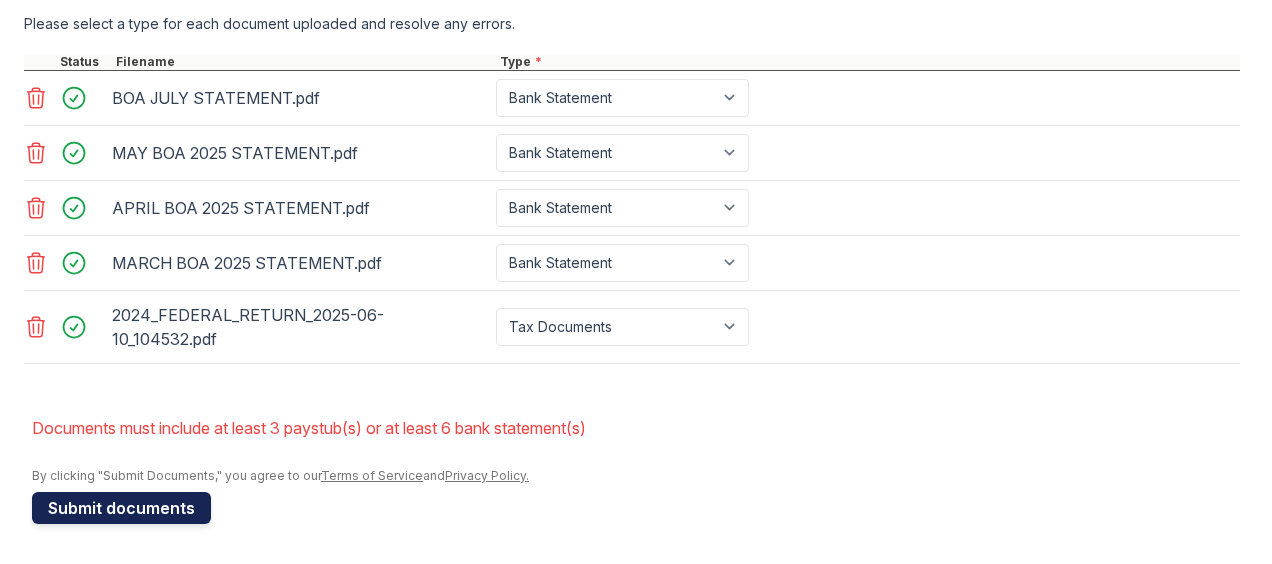 click on "Submit documents" at bounding box center [121, 508] 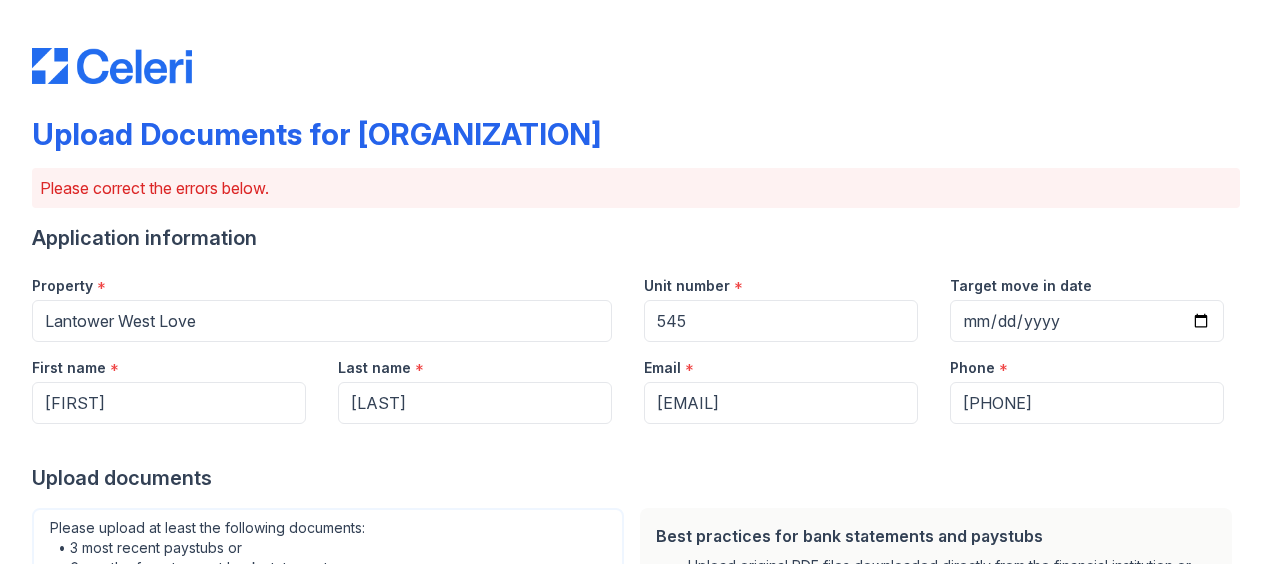 scroll, scrollTop: 493, scrollLeft: 0, axis: vertical 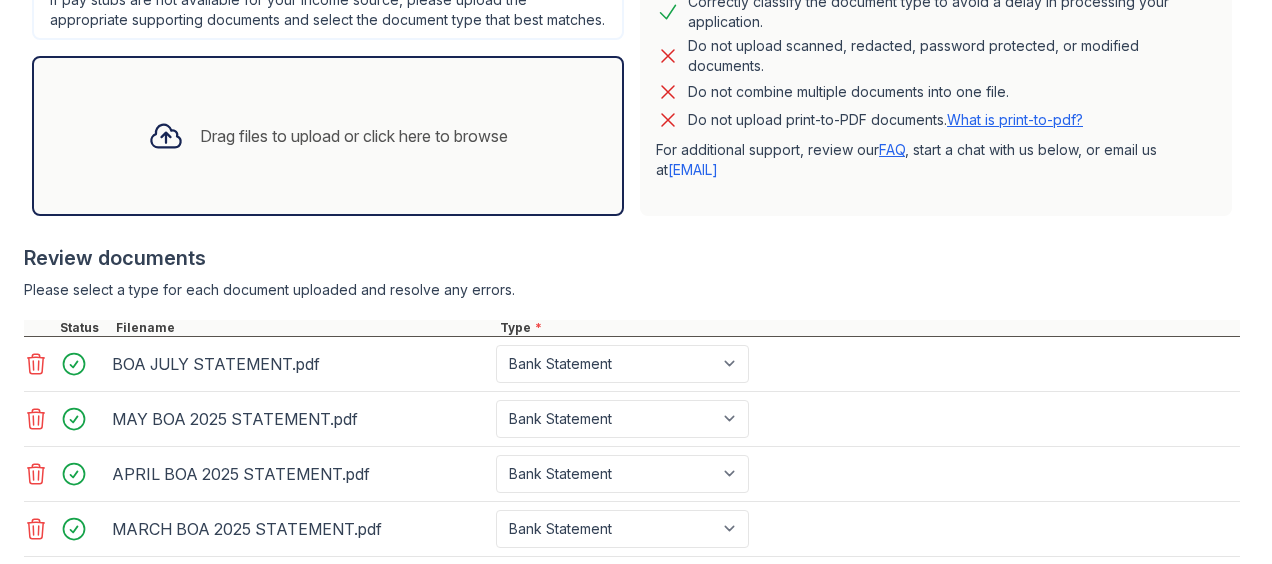 click on "Drag files to upload or click here to browse" at bounding box center (354, 136) 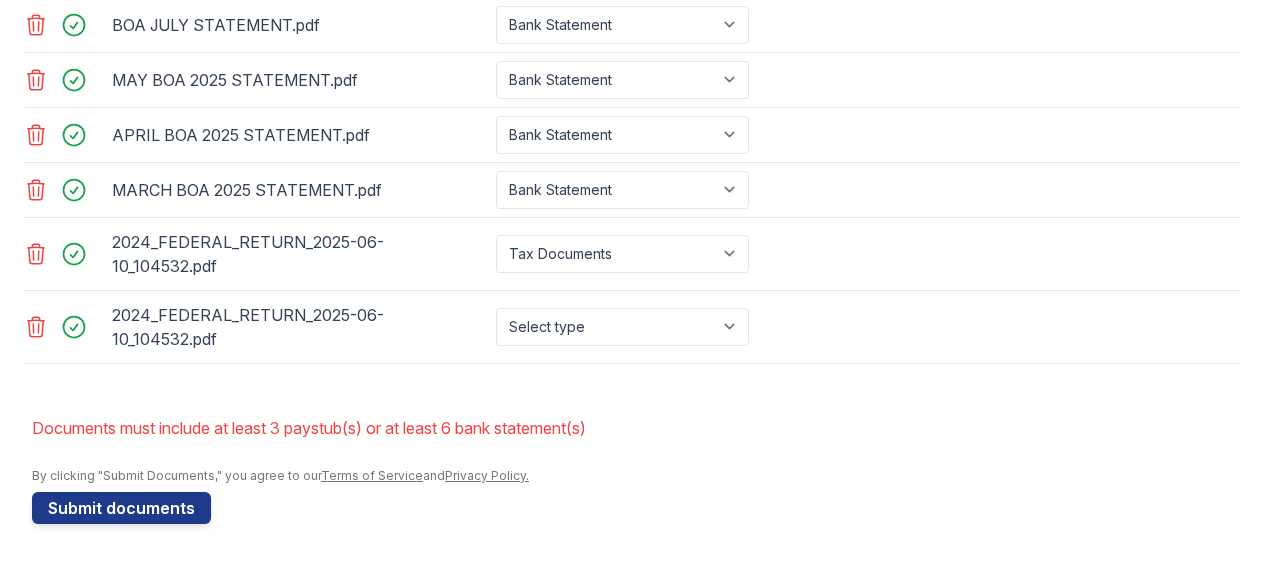 click on "2024_FEDERAL_RETURN_2025-06-10_104532.pdf
Select type
Paystub
Bank Statement
Offer Letter
Tax Documents
Benefit Award Letter
Investment Account Statement
Other" at bounding box center [632, 327] 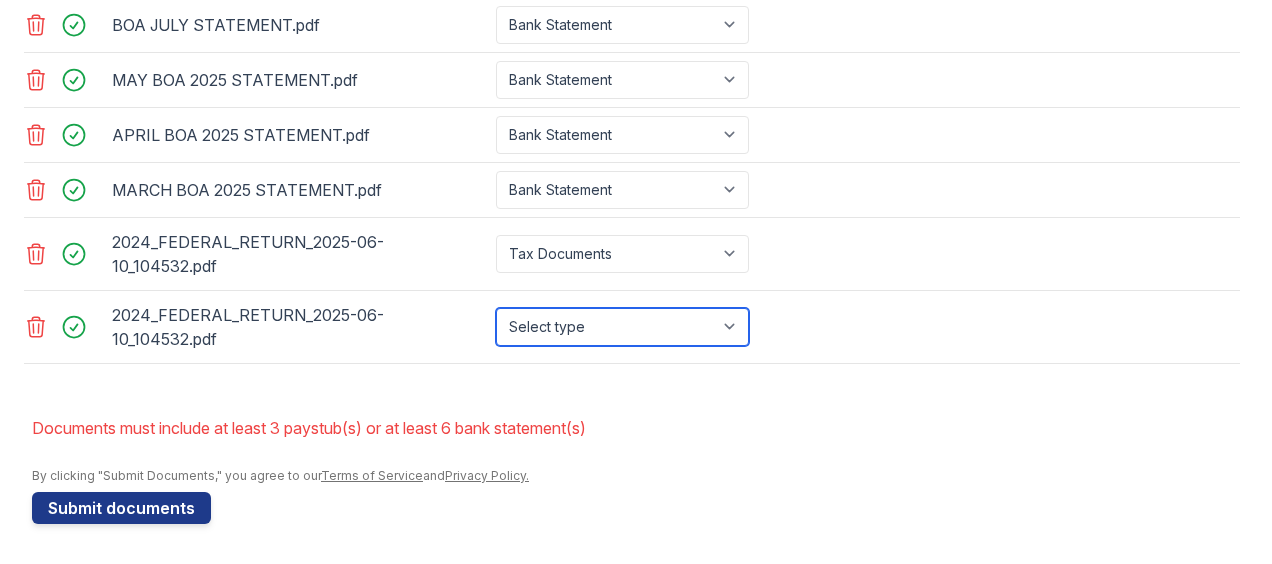 click on "Select type
Paystub
Bank Statement
Offer Letter
Tax Documents
Benefit Award Letter
Investment Account Statement
Other" at bounding box center (622, 327) 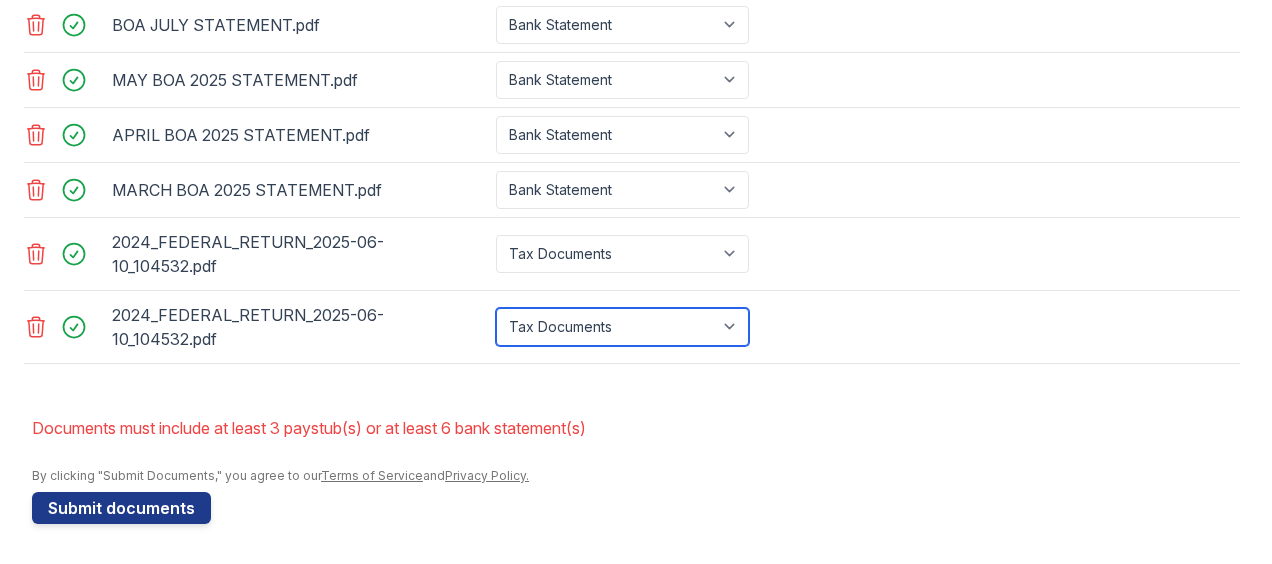 click on "Select type
Paystub
Bank Statement
Offer Letter
Tax Documents
Benefit Award Letter
Investment Account Statement
Other" at bounding box center [622, 327] 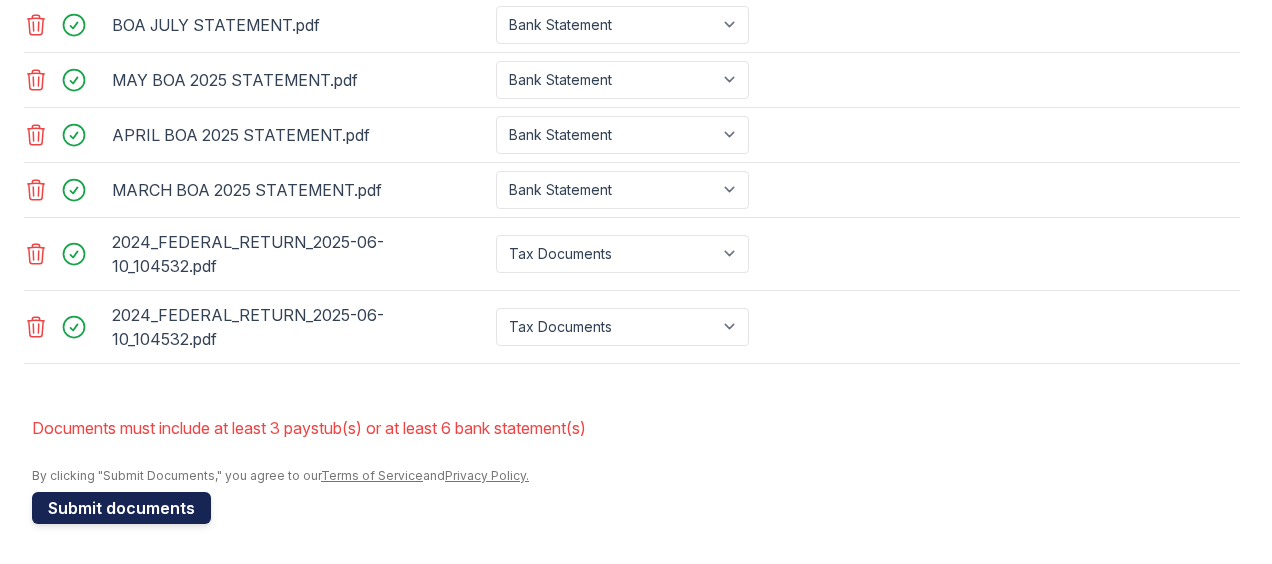 click on "Submit documents" at bounding box center [121, 508] 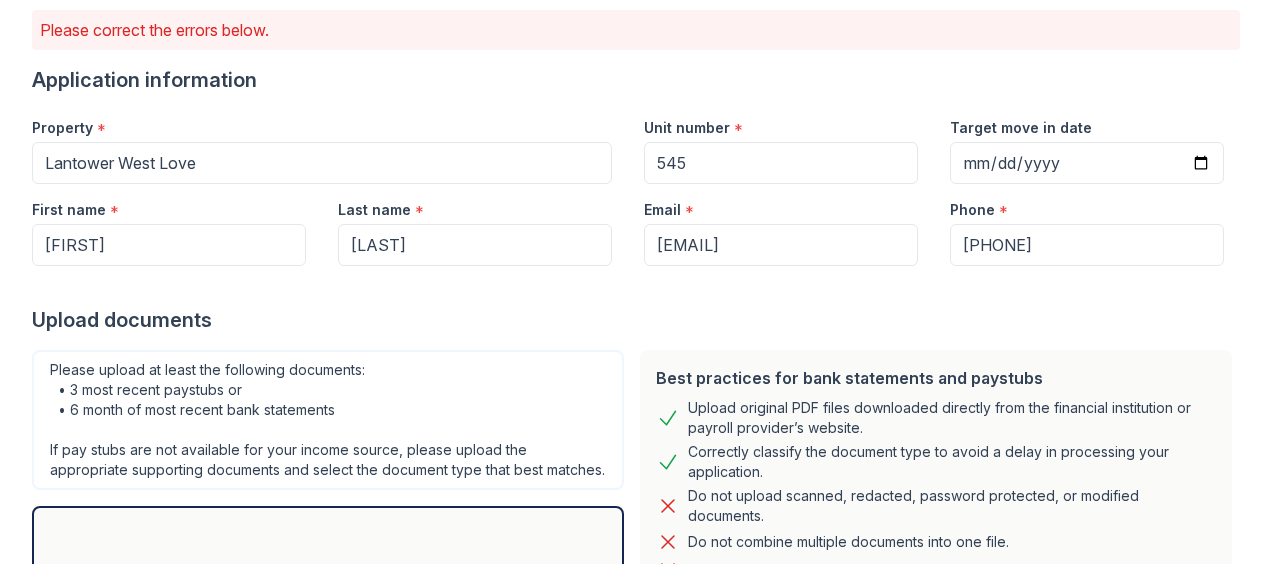 scroll, scrollTop: 160, scrollLeft: 0, axis: vertical 